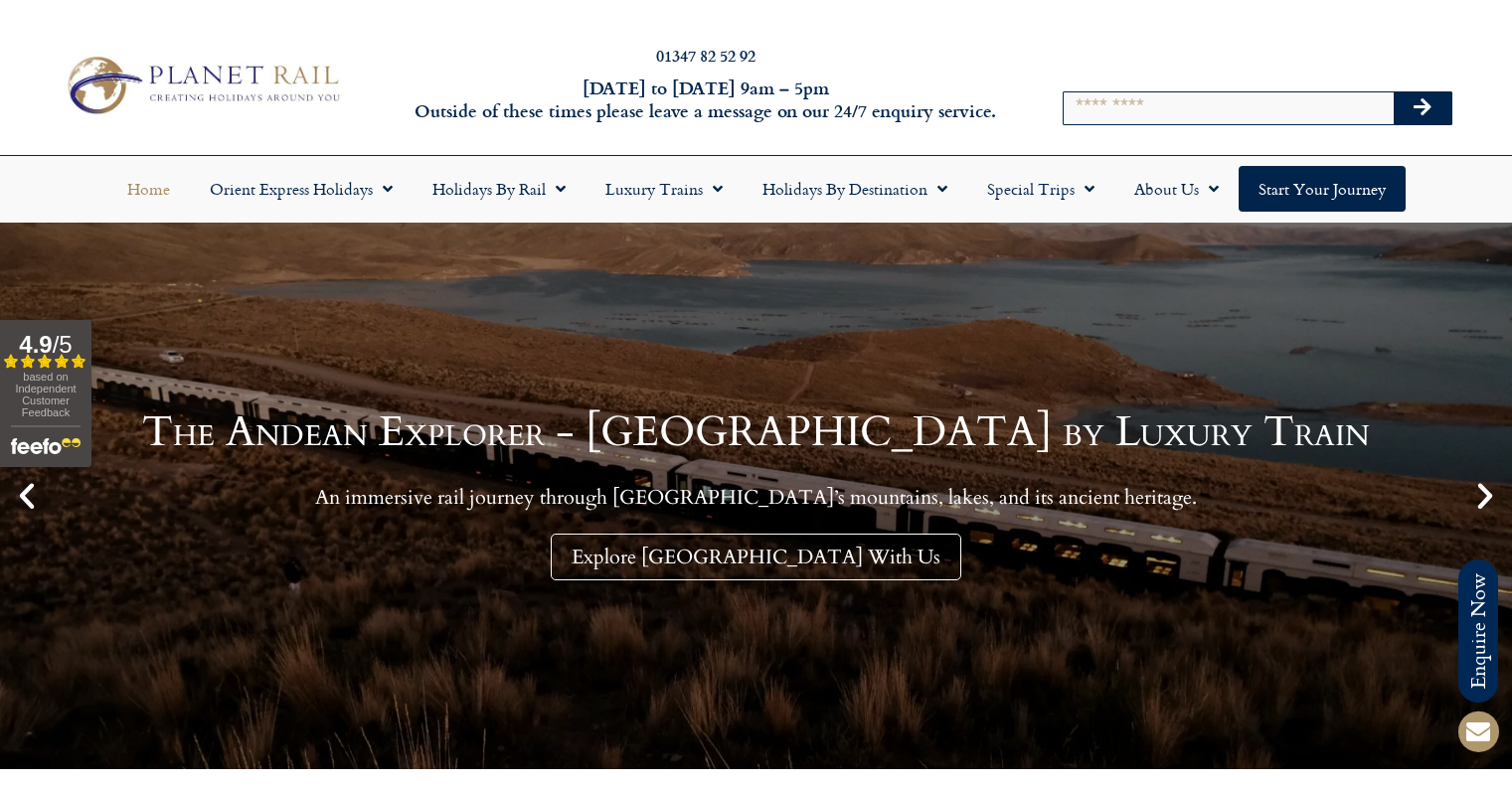 scroll, scrollTop: 0, scrollLeft: 0, axis: both 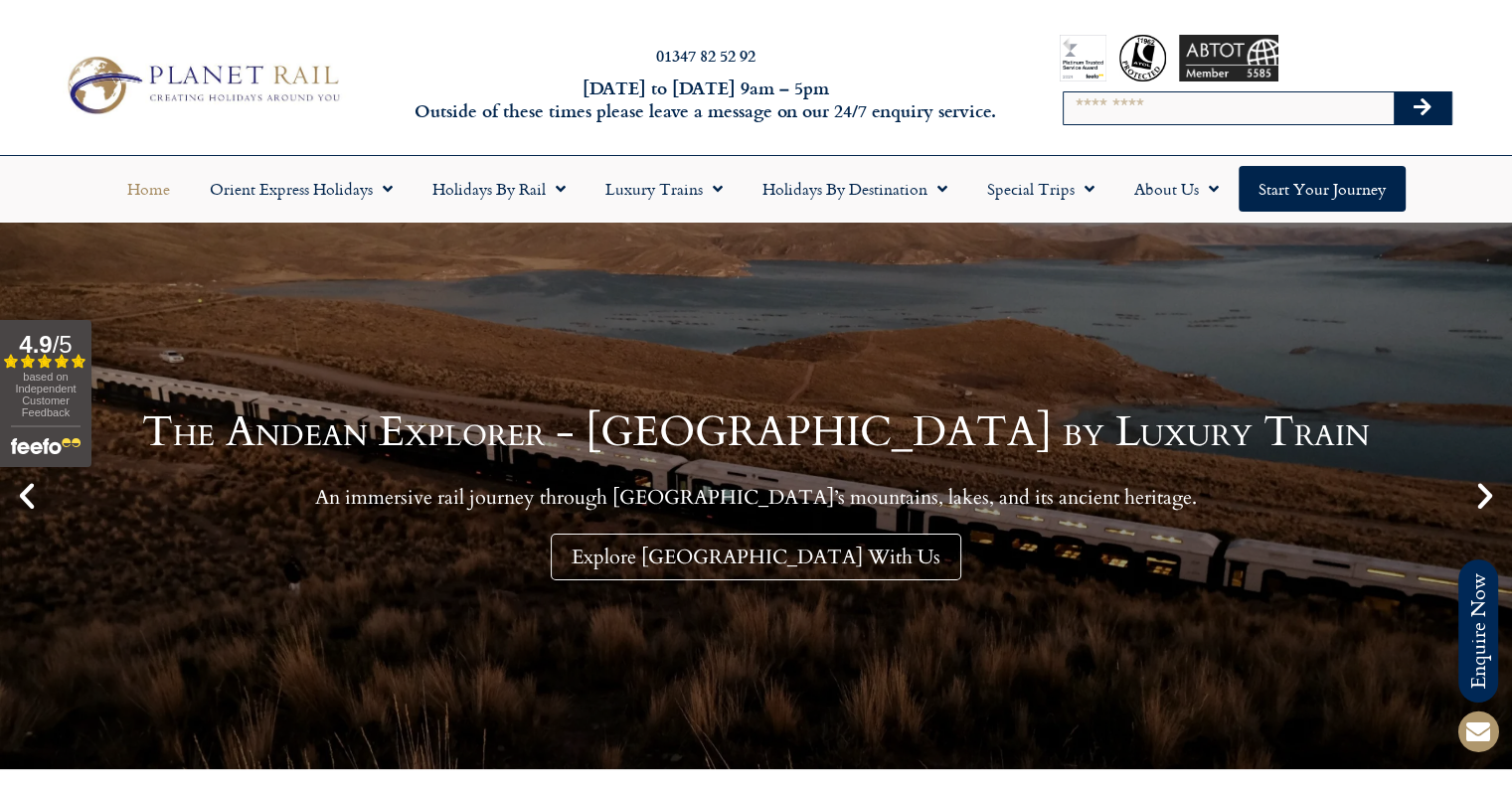 click on "Search" at bounding box center [1229, 108] 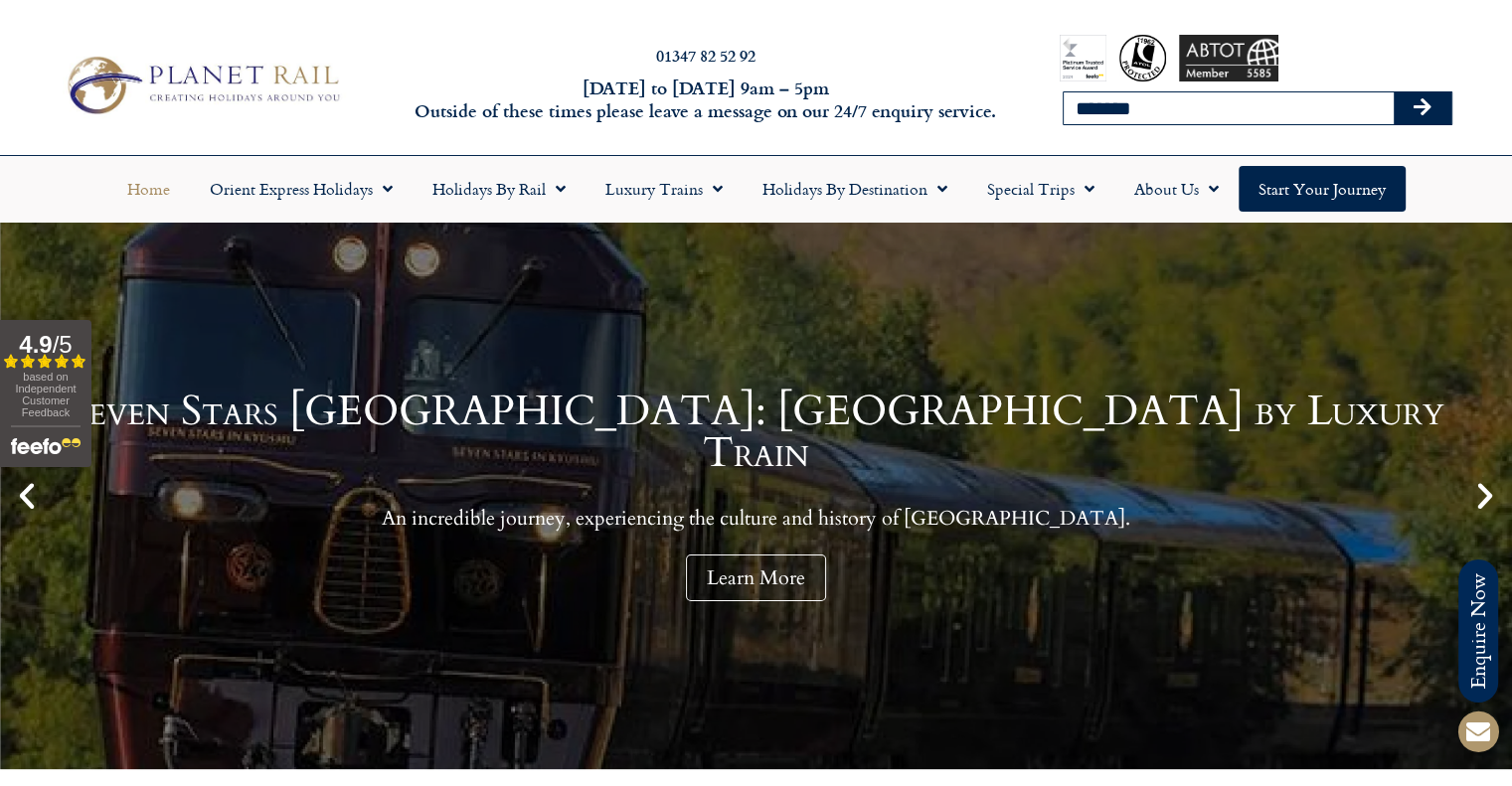 click at bounding box center (1423, 108) 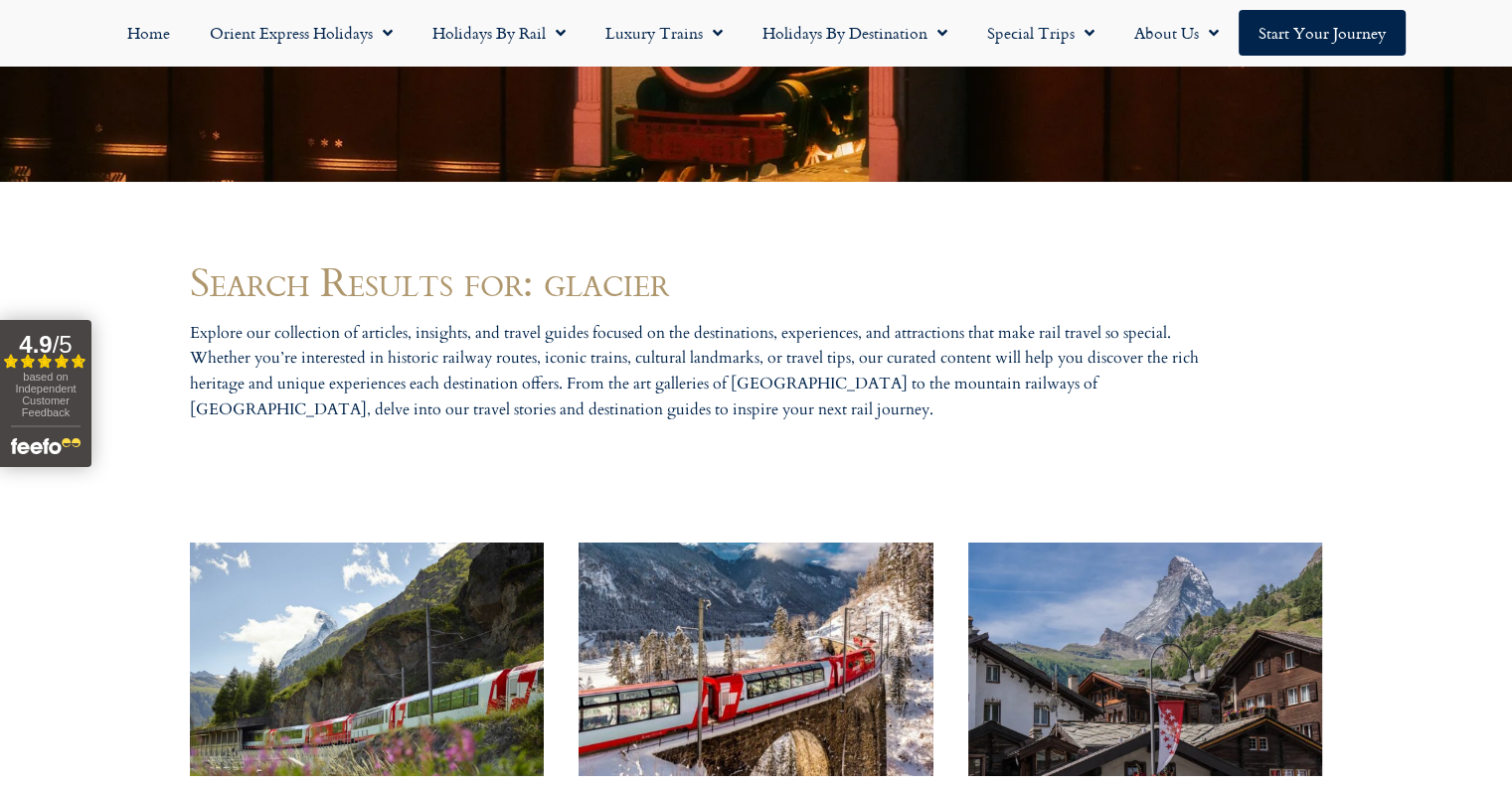 scroll, scrollTop: 994, scrollLeft: 0, axis: vertical 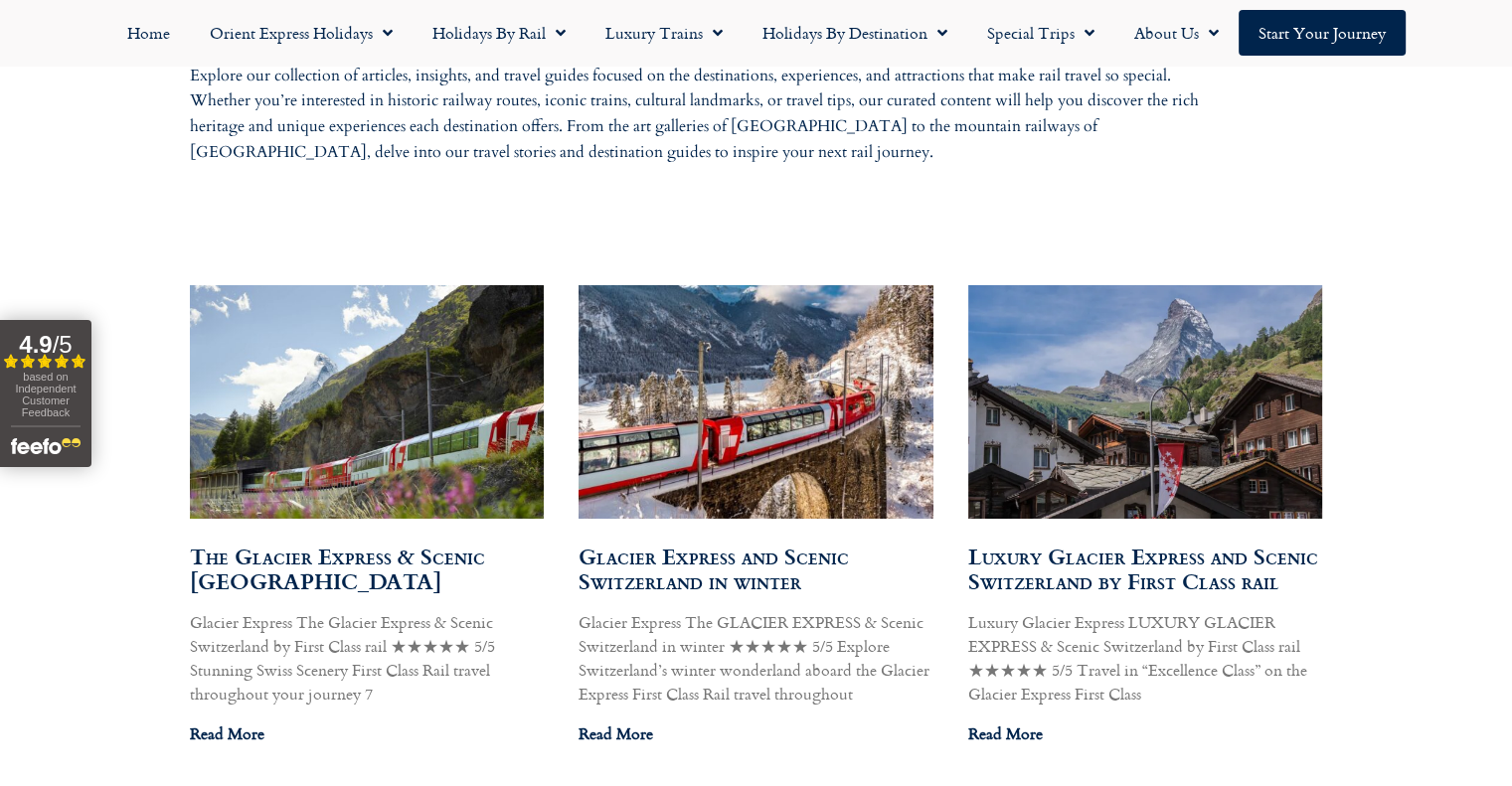 click at bounding box center (366, 401) 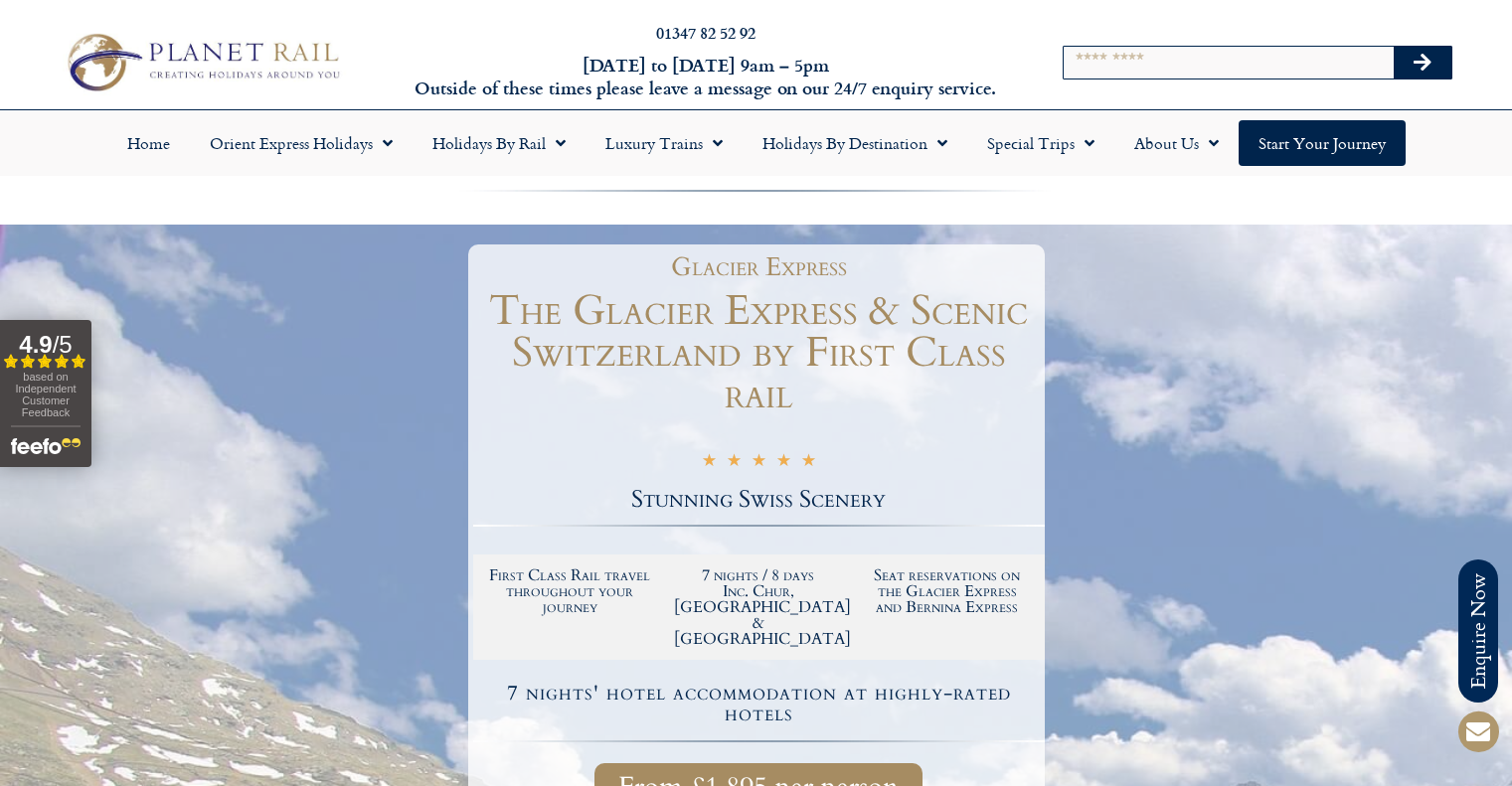 scroll, scrollTop: 0, scrollLeft: 0, axis: both 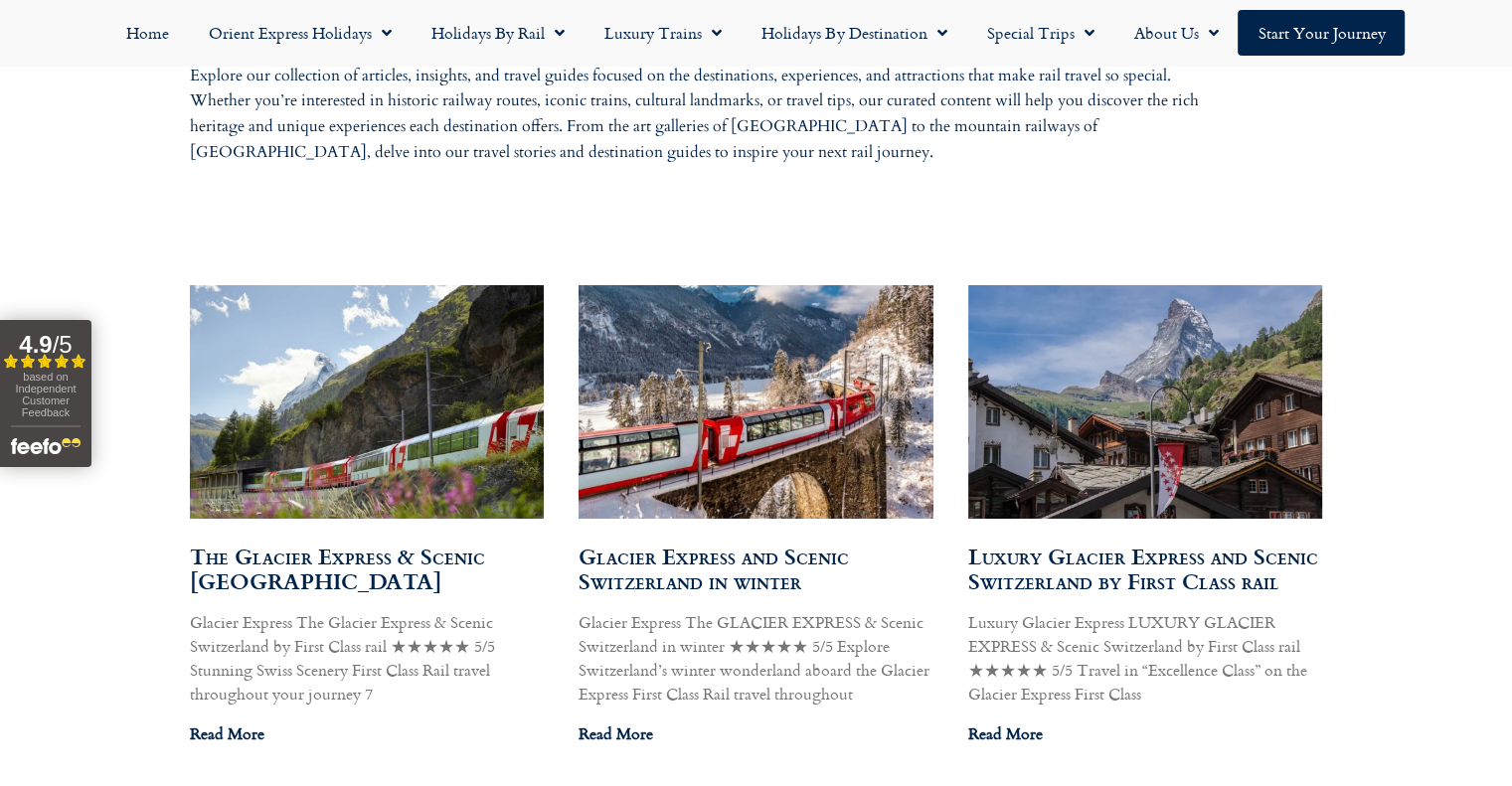 click at bounding box center [755, 401] 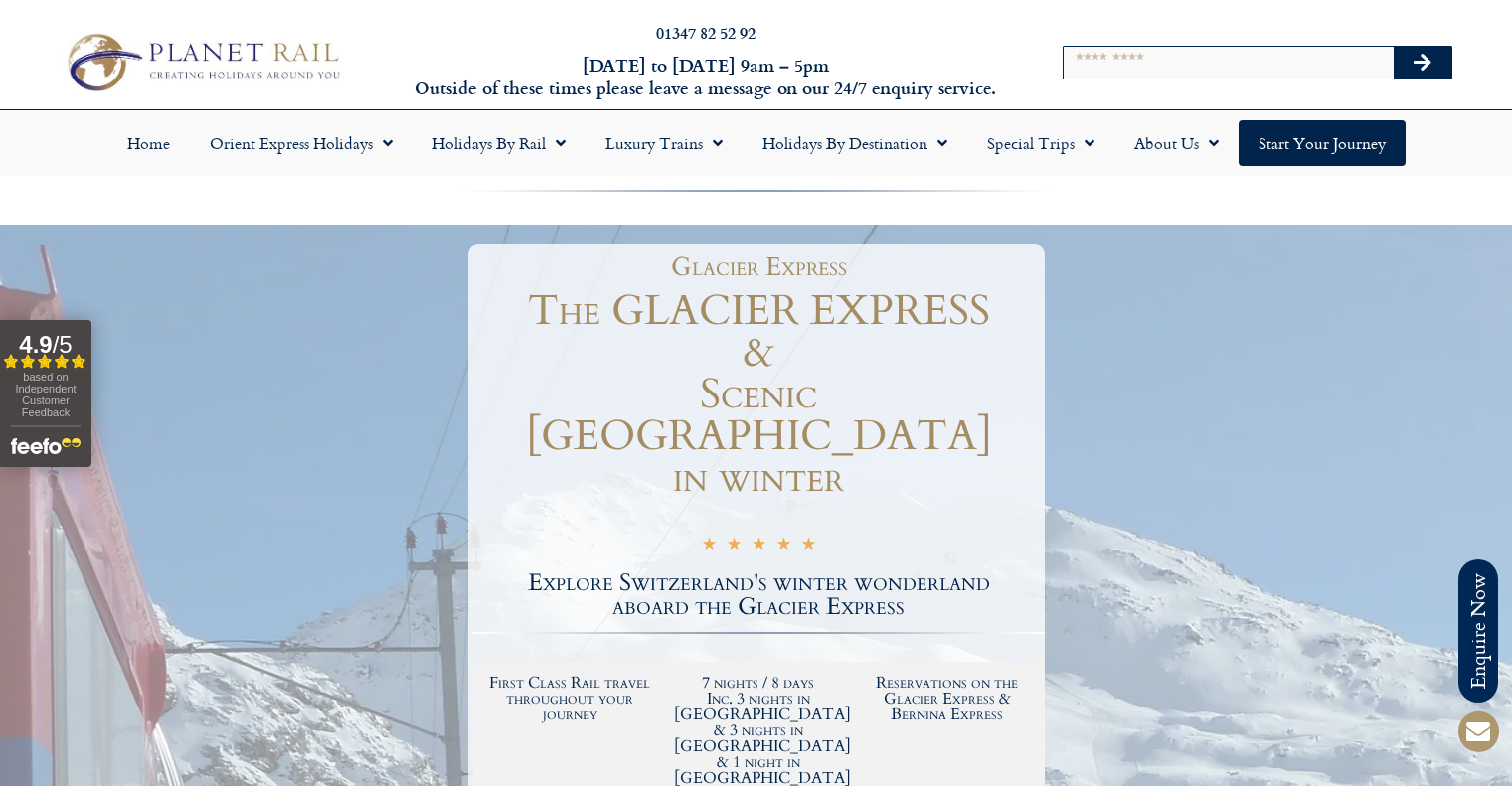scroll, scrollTop: 0, scrollLeft: 0, axis: both 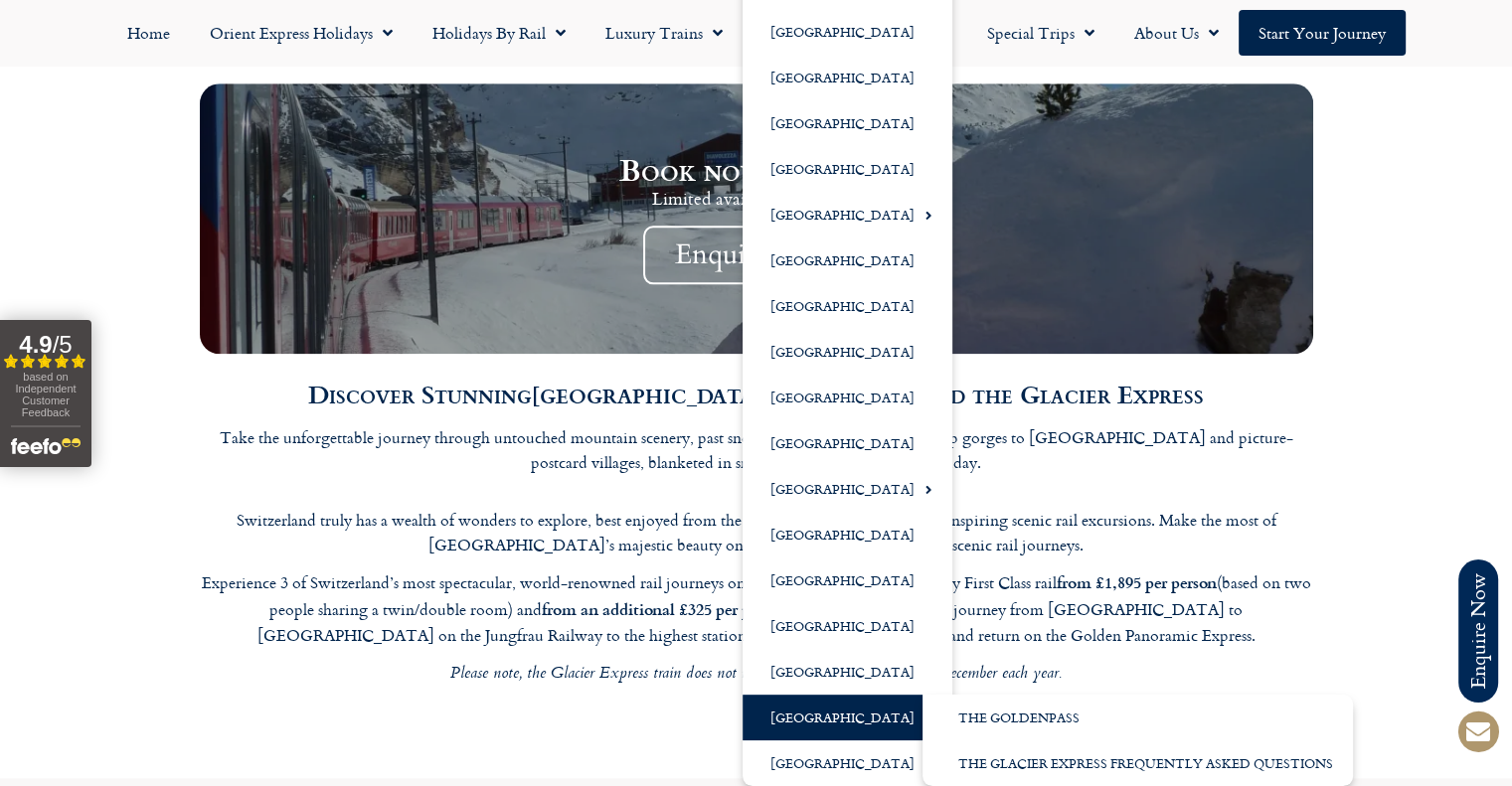 click 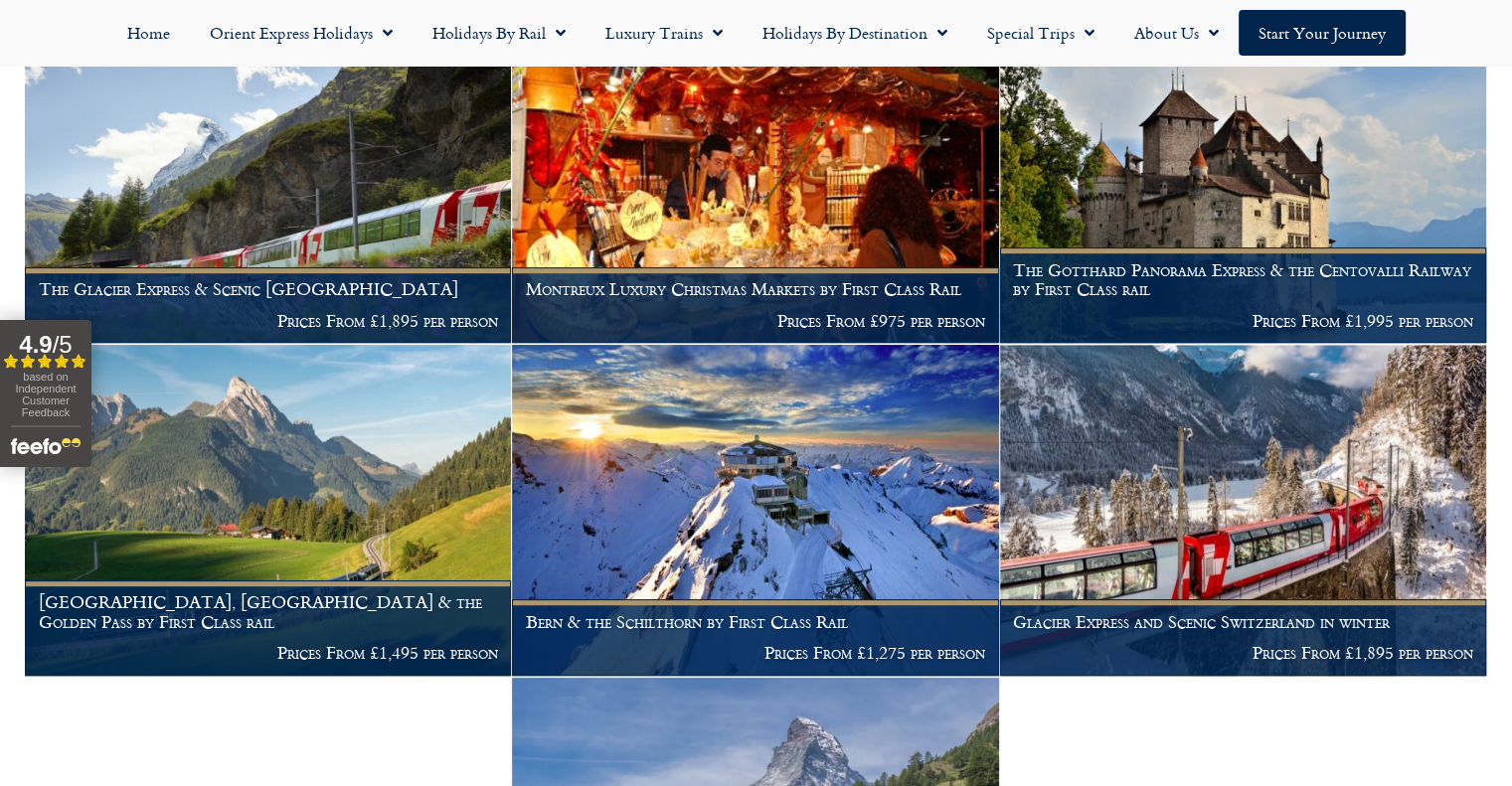 scroll, scrollTop: 894, scrollLeft: 0, axis: vertical 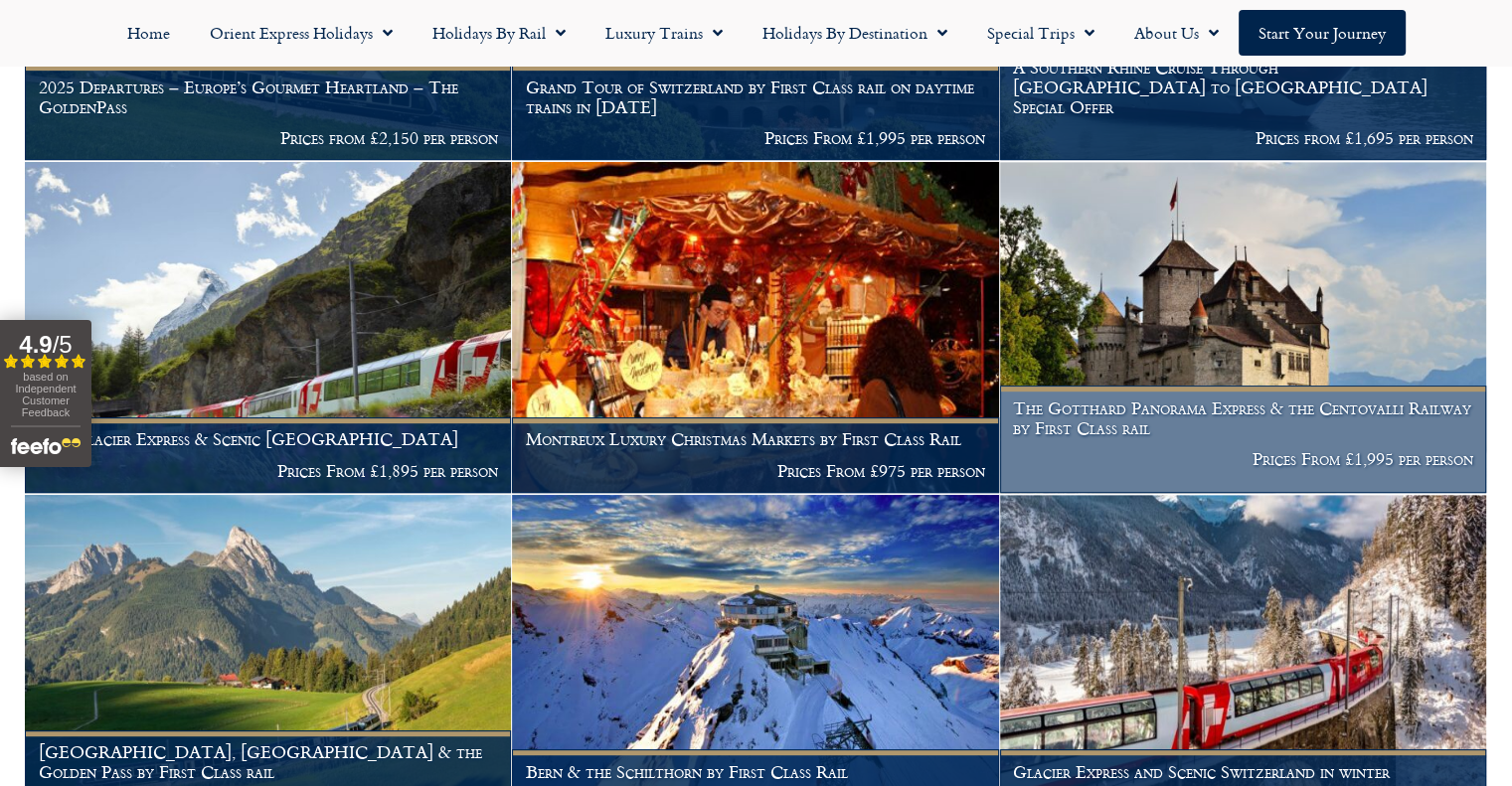 click on "The Gotthard Panorama Express & the Centovalli Railway by First Class rail" at bounding box center (1243, 417) 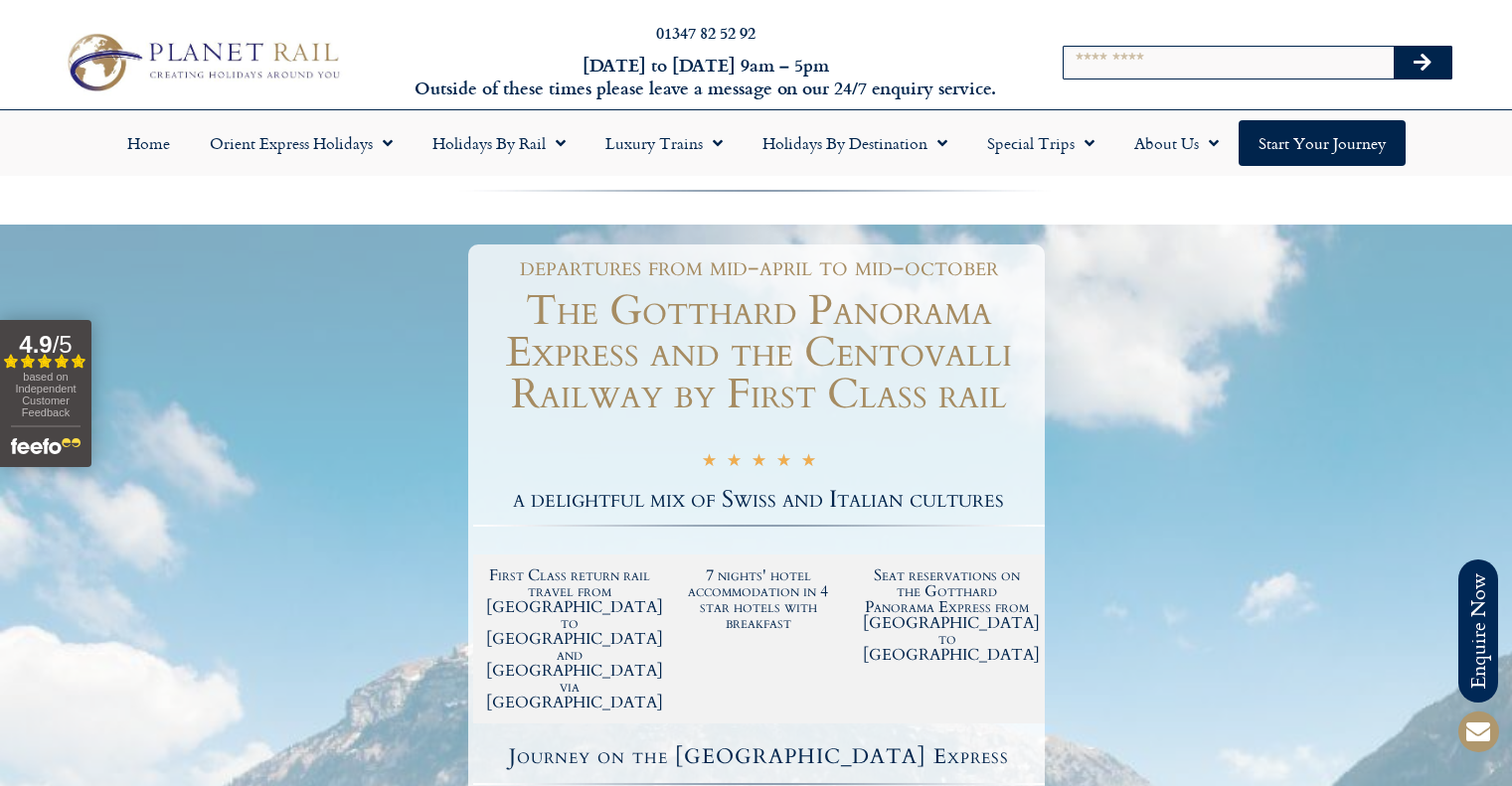scroll, scrollTop: 0, scrollLeft: 0, axis: both 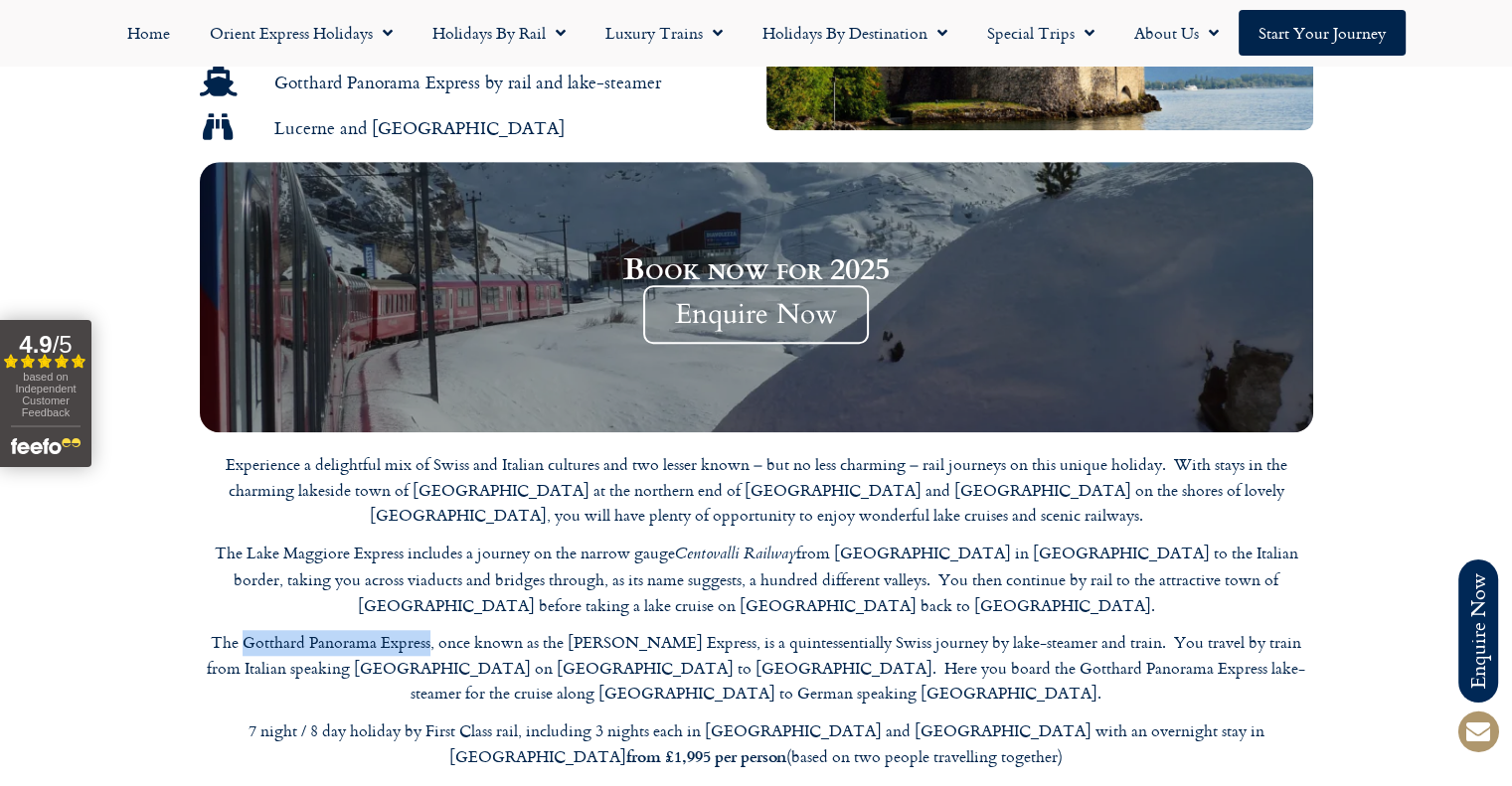 drag, startPoint x: 250, startPoint y: 565, endPoint x: 432, endPoint y: 561, distance: 182.04395 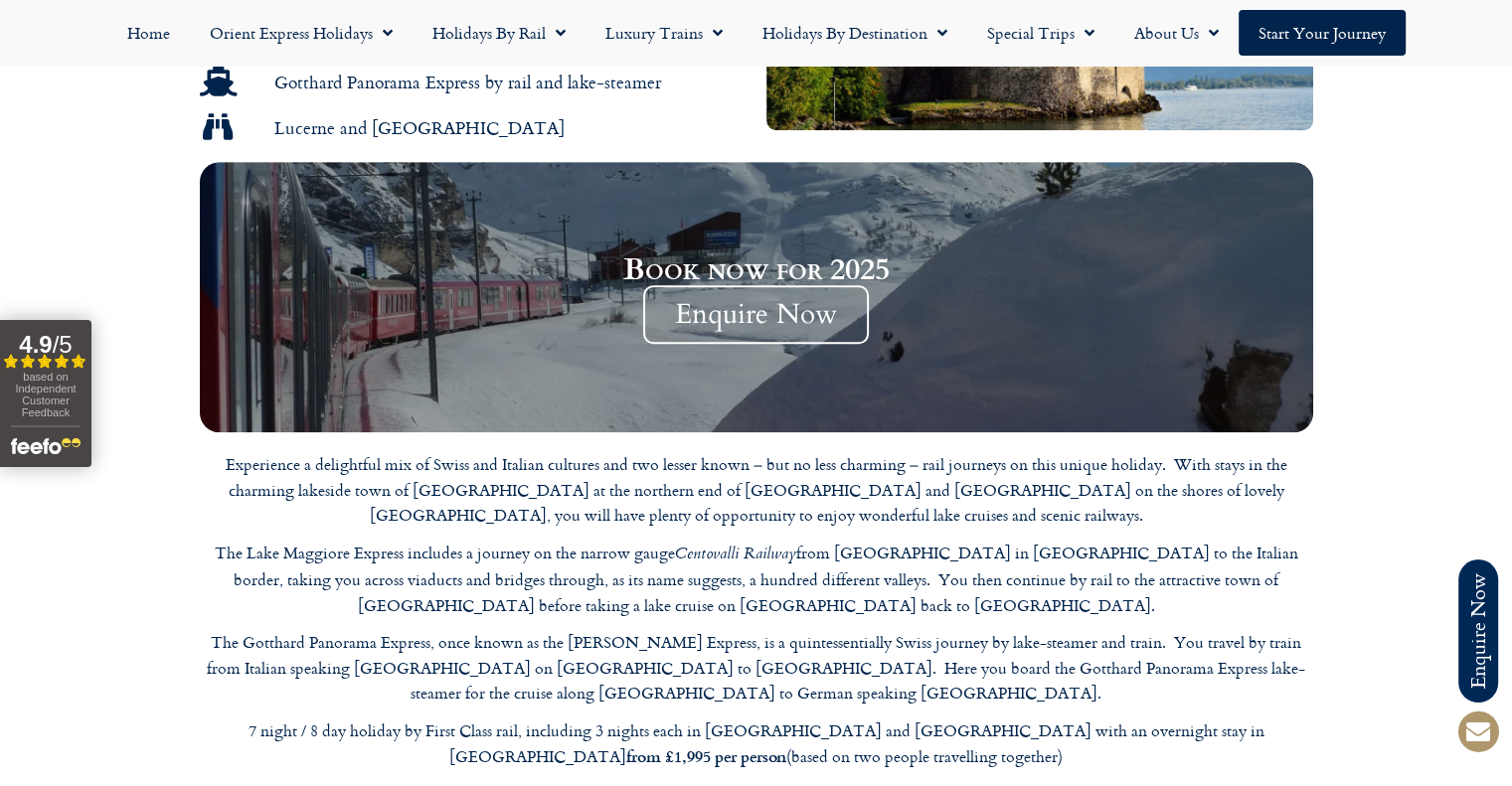 click on "The Lake Maggiore Express includes a journey on the narrow gauge  Centovalli Railway  from [GEOGRAPHIC_DATA] in [GEOGRAPHIC_DATA] to the Italian border, taking you across viaducts and bridges through, as its name suggests, a hundred different valleys.  You then continue by rail to the attractive town of [GEOGRAPHIC_DATA] before taking a lake cruise on [GEOGRAPHIC_DATA] back to [GEOGRAPHIC_DATA]." at bounding box center [756, 579] 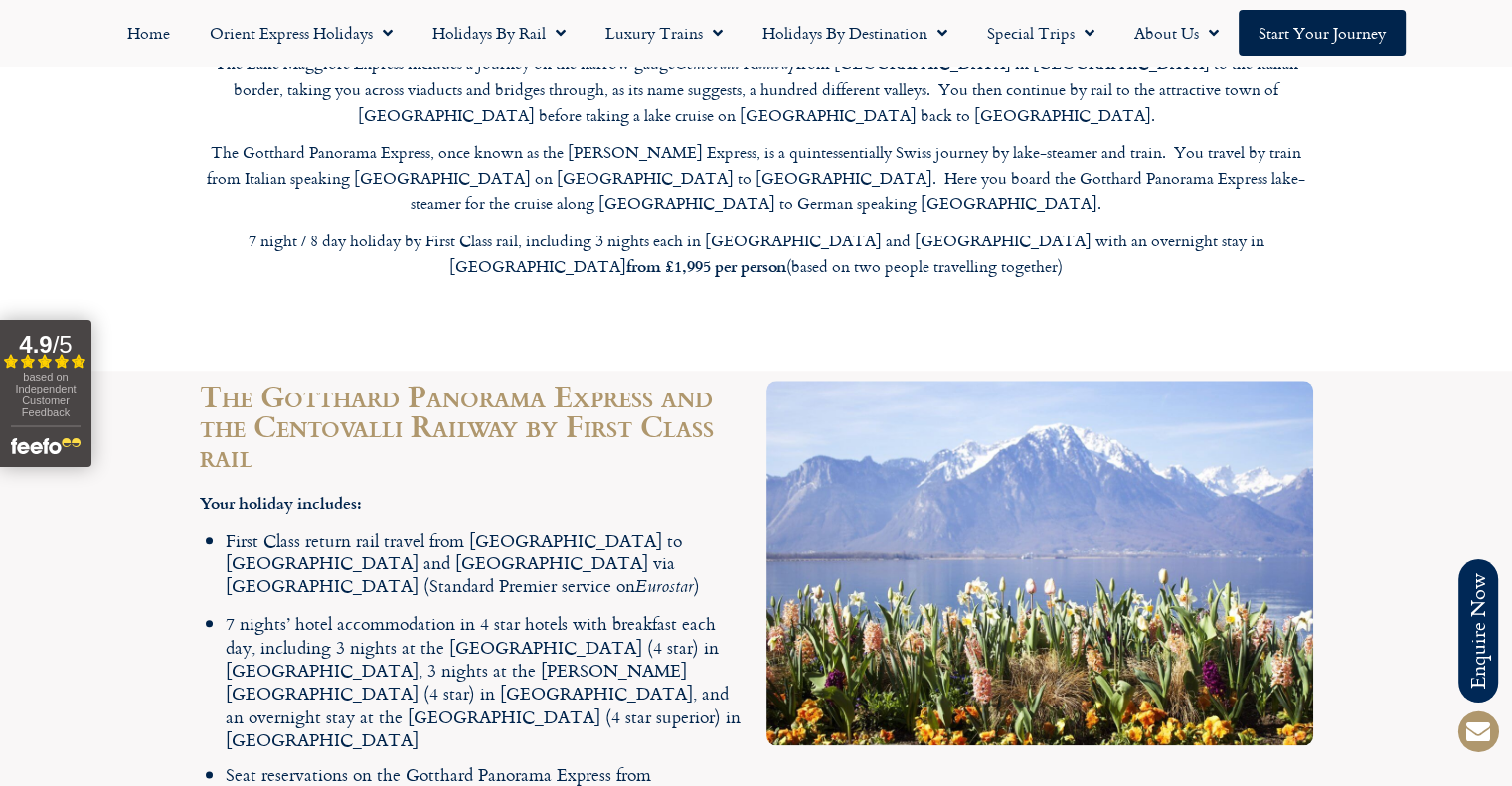 scroll, scrollTop: 2087, scrollLeft: 0, axis: vertical 